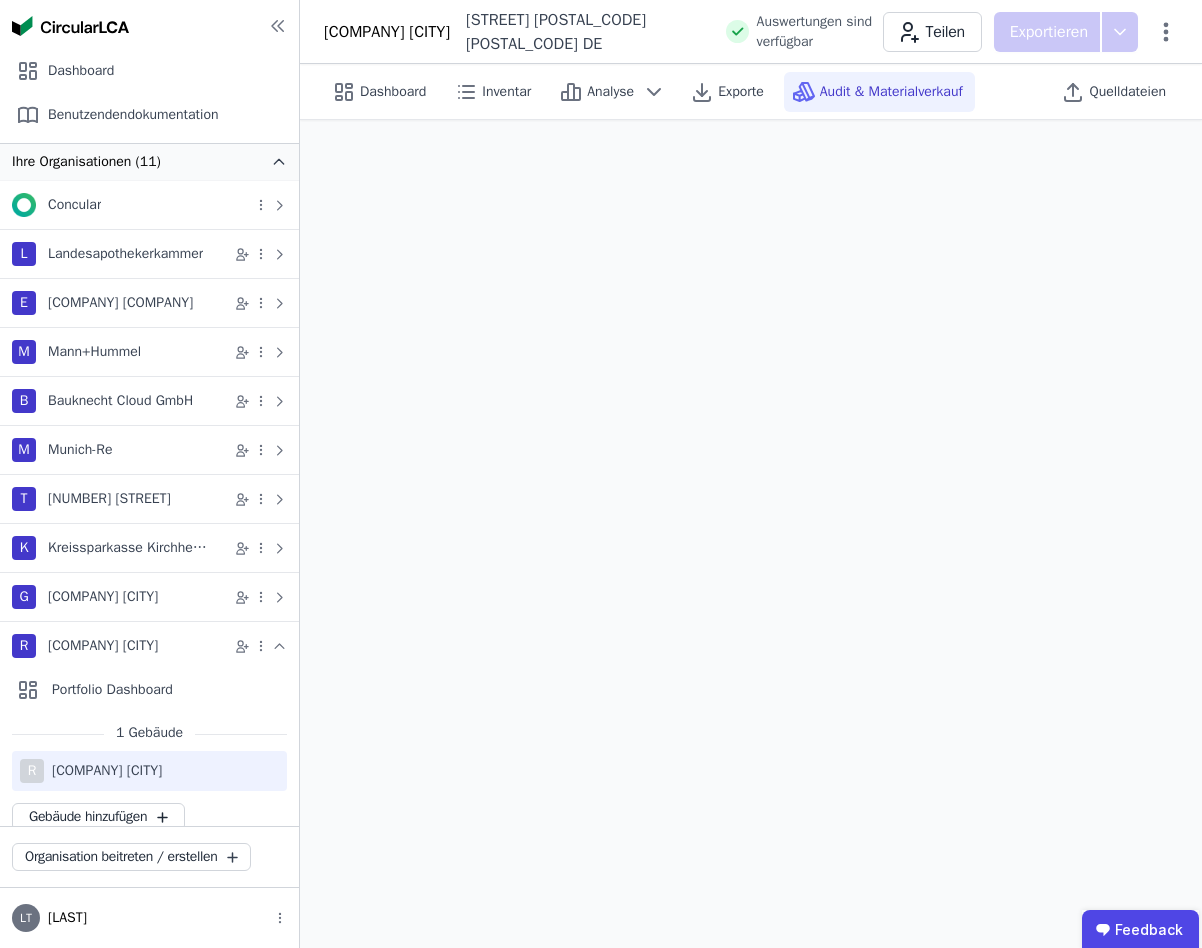 scroll, scrollTop: 120, scrollLeft: 0, axis: vertical 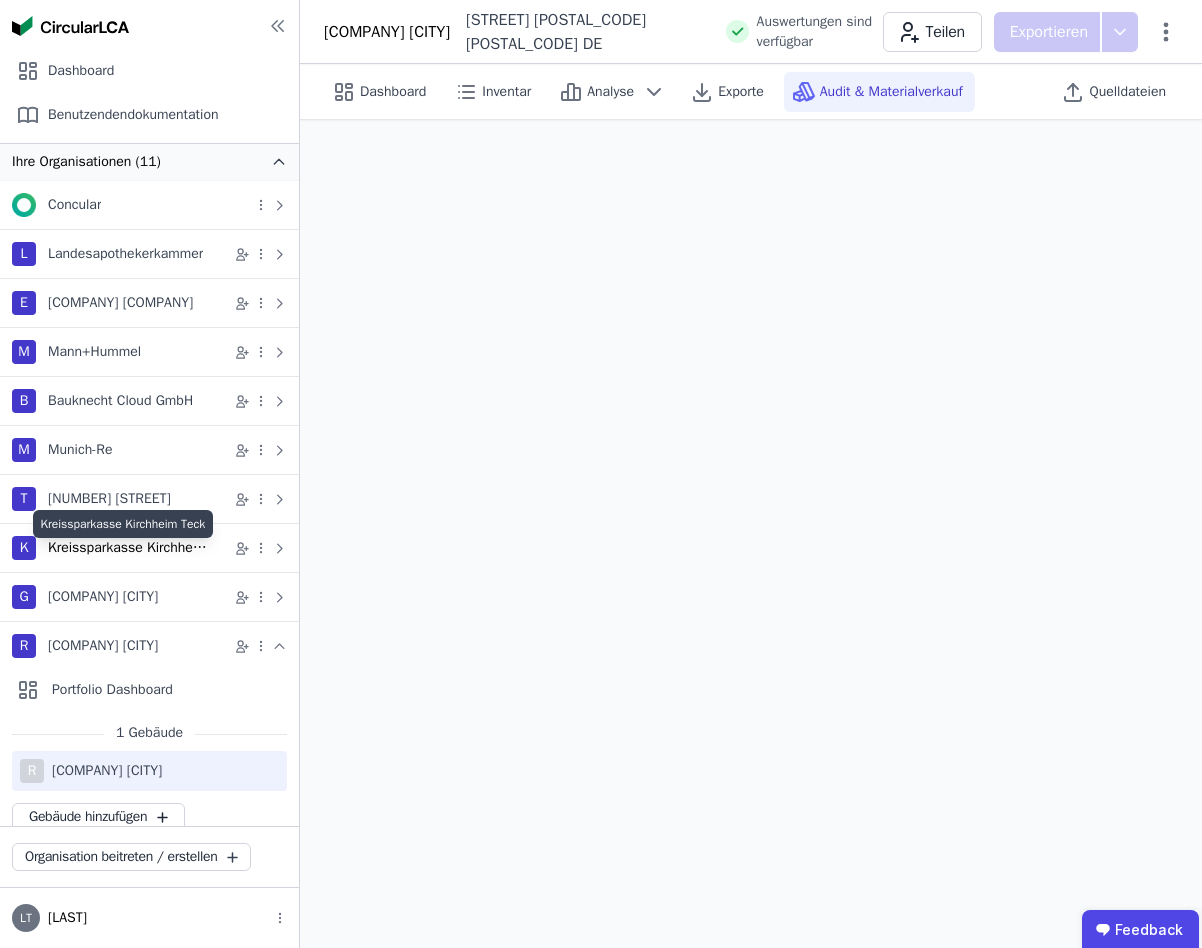 click on "Kreissparkasse Kirchheim Teck" at bounding box center (128, 548) 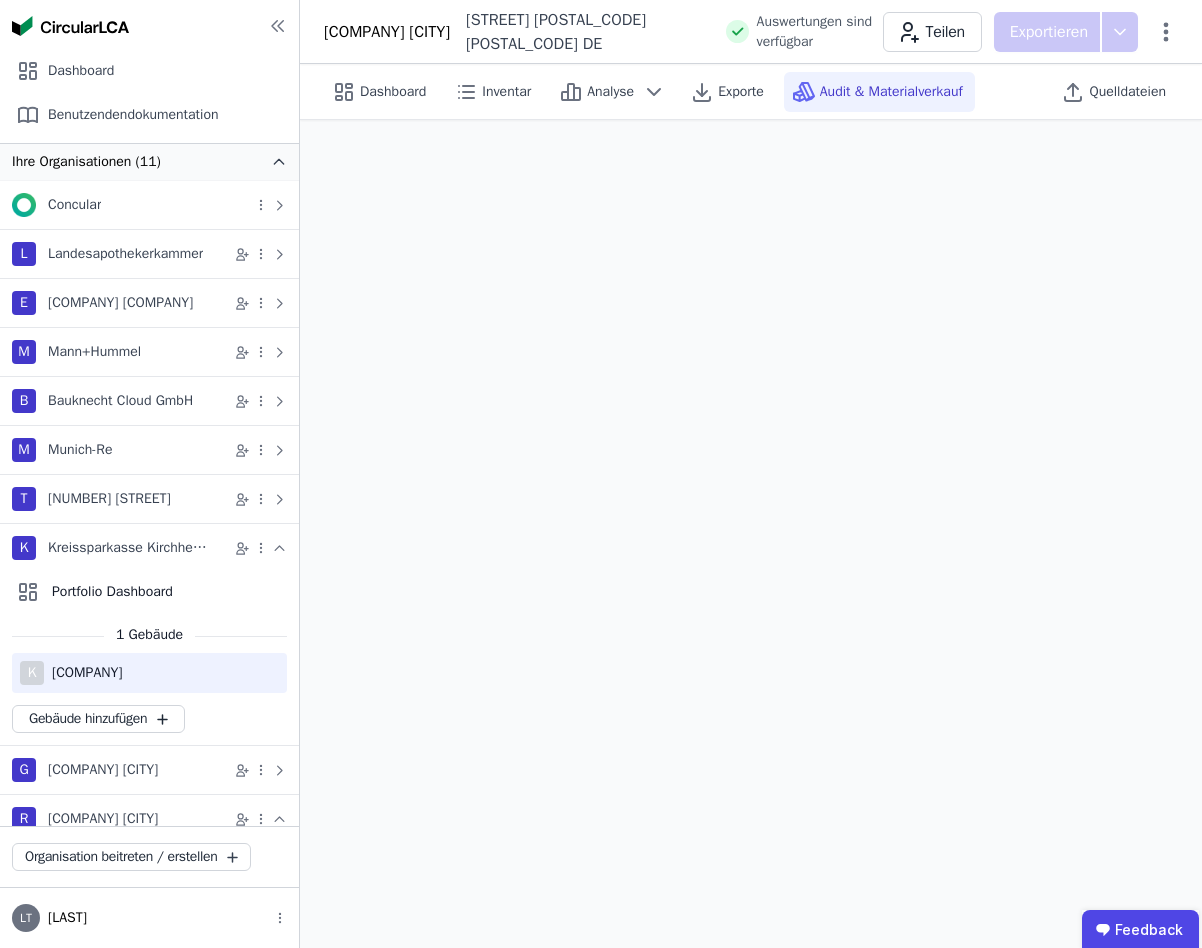 click on "[COMPANY]" at bounding box center (83, 673) 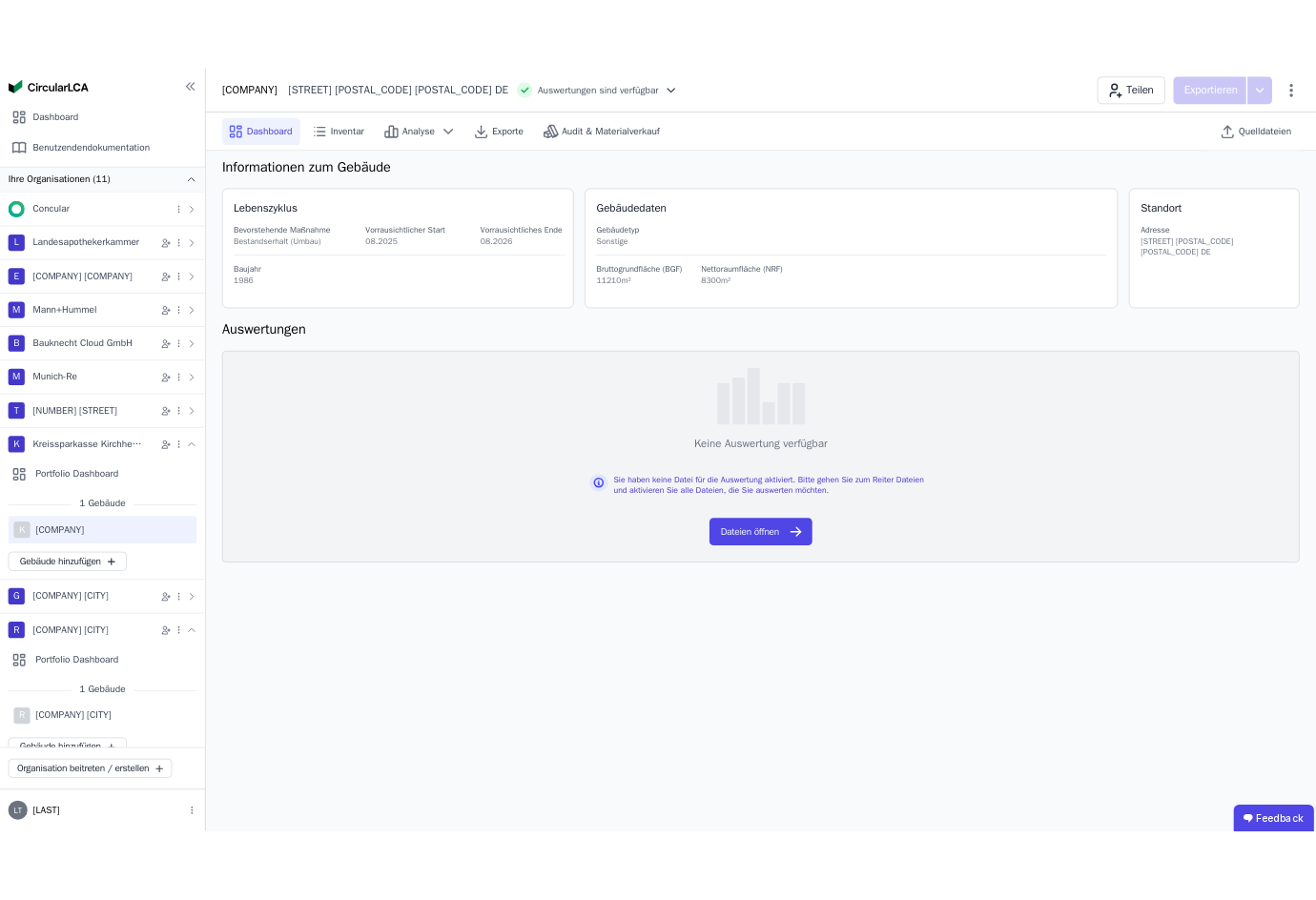 scroll, scrollTop: 0, scrollLeft: 0, axis: both 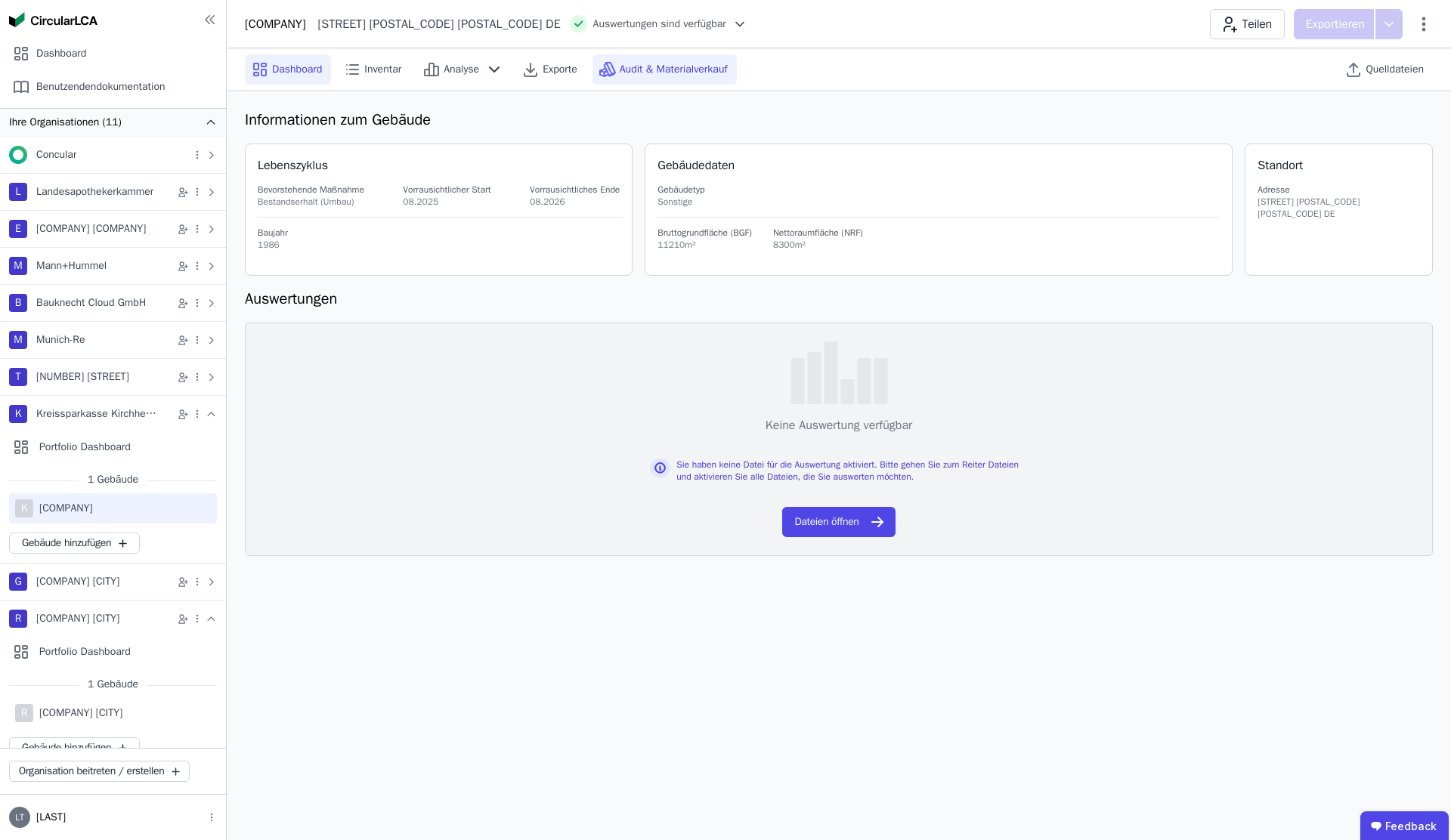 click on "Audit & Materialverkauf" at bounding box center (664, 69) 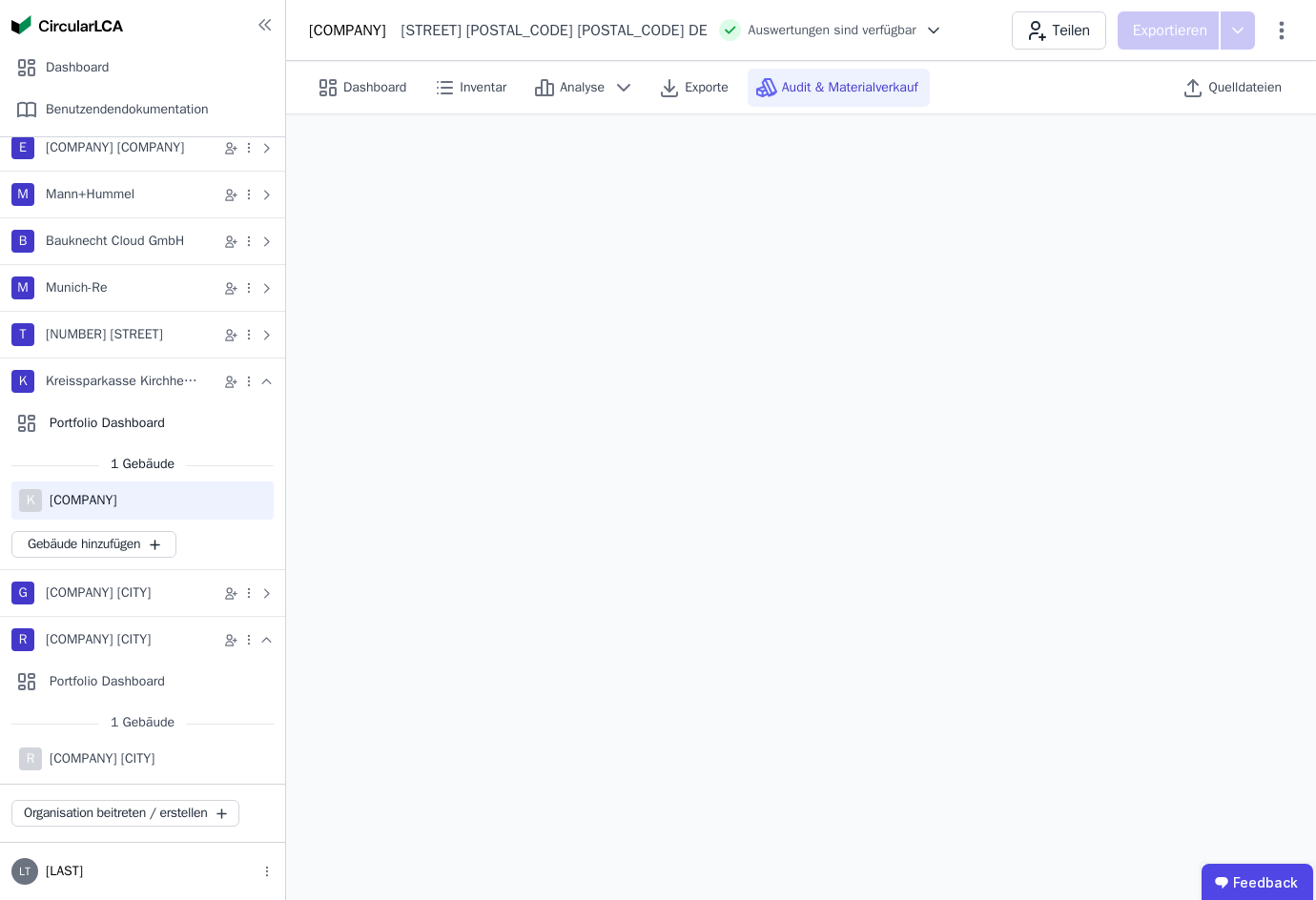 scroll, scrollTop: 239, scrollLeft: 0, axis: vertical 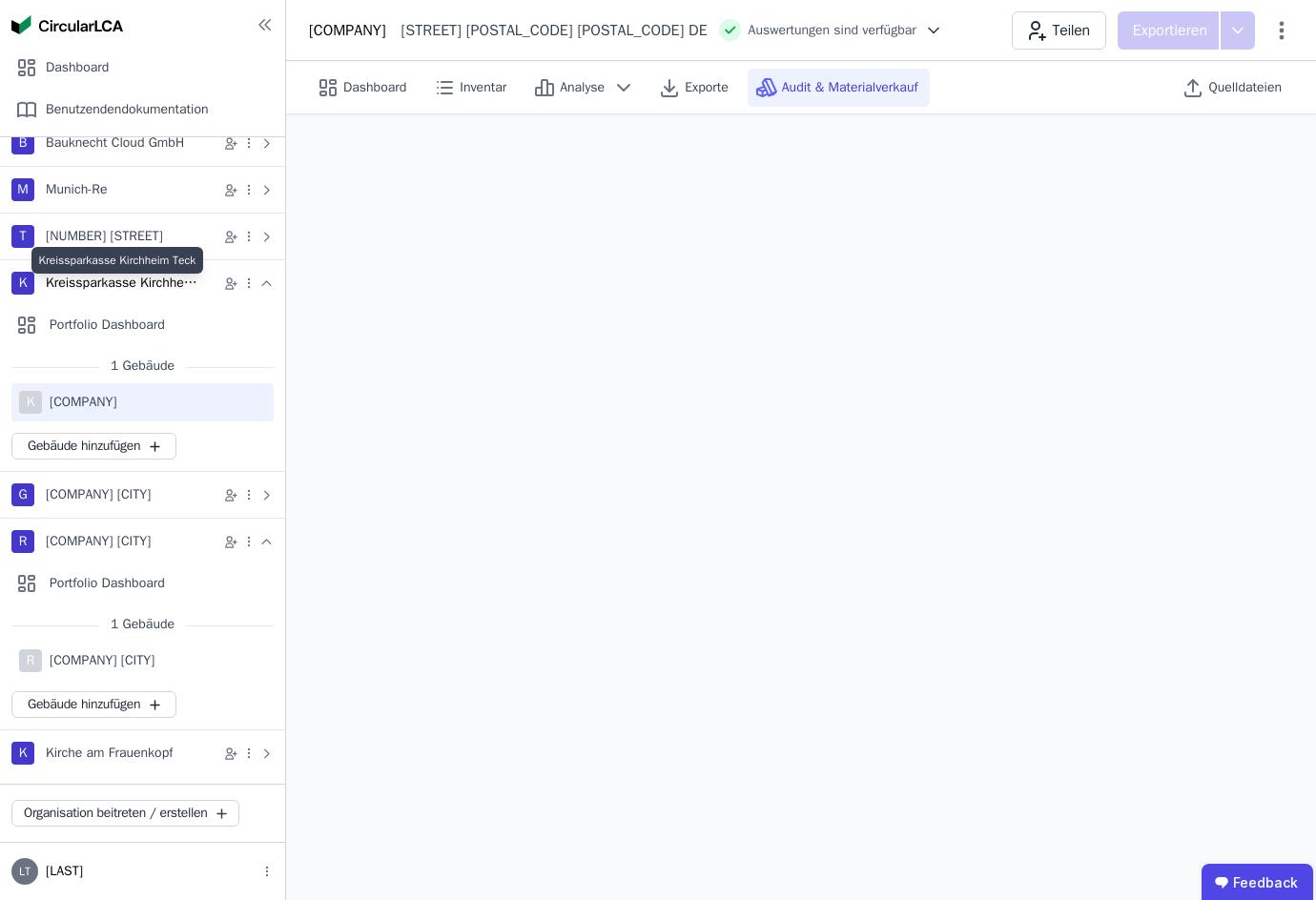 click on "Kreissparkasse Kirchheim Teck" at bounding box center (122, 283) 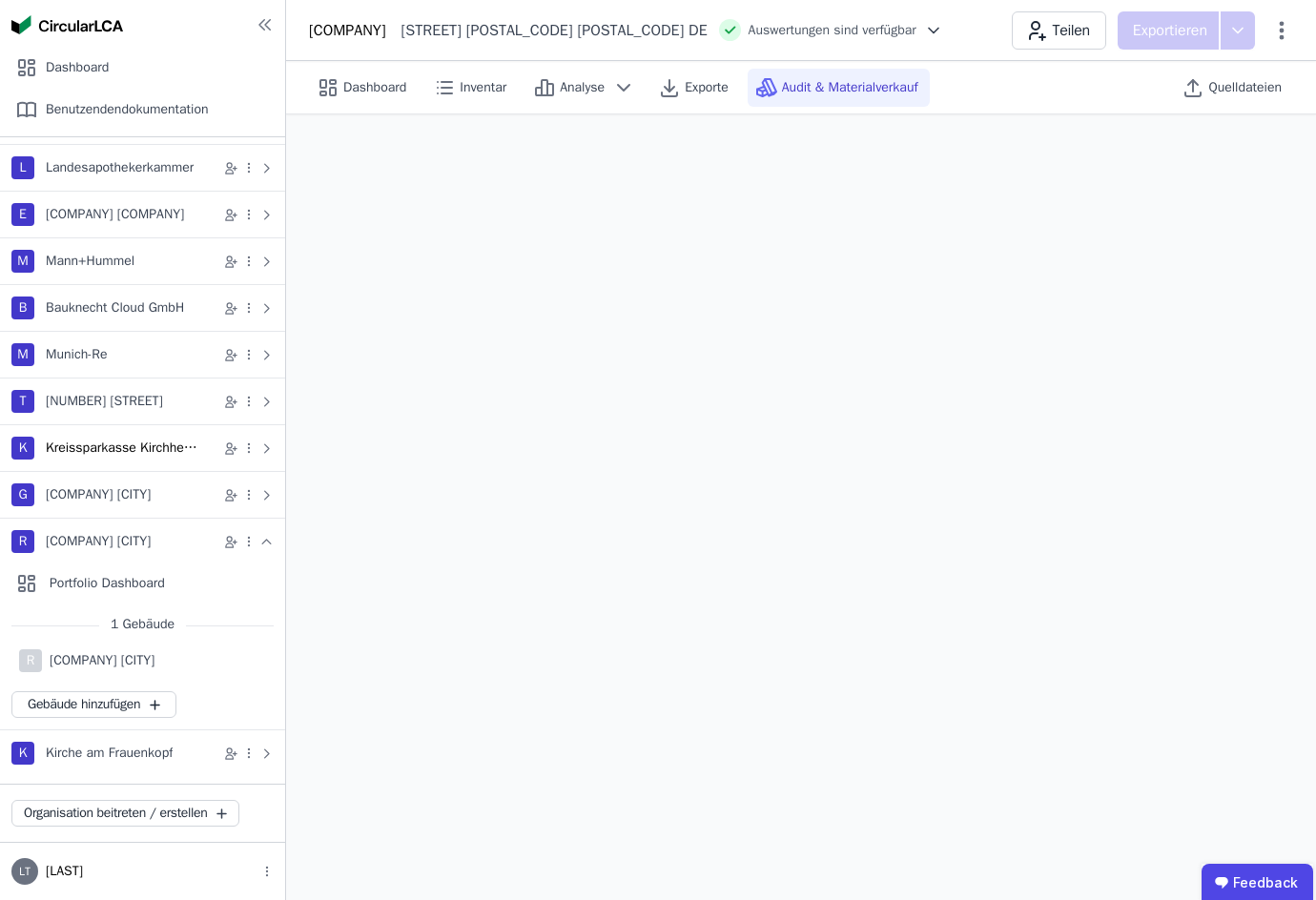 click on "Kreissparkasse Kirchheim Teck" at bounding box center (122, 448) 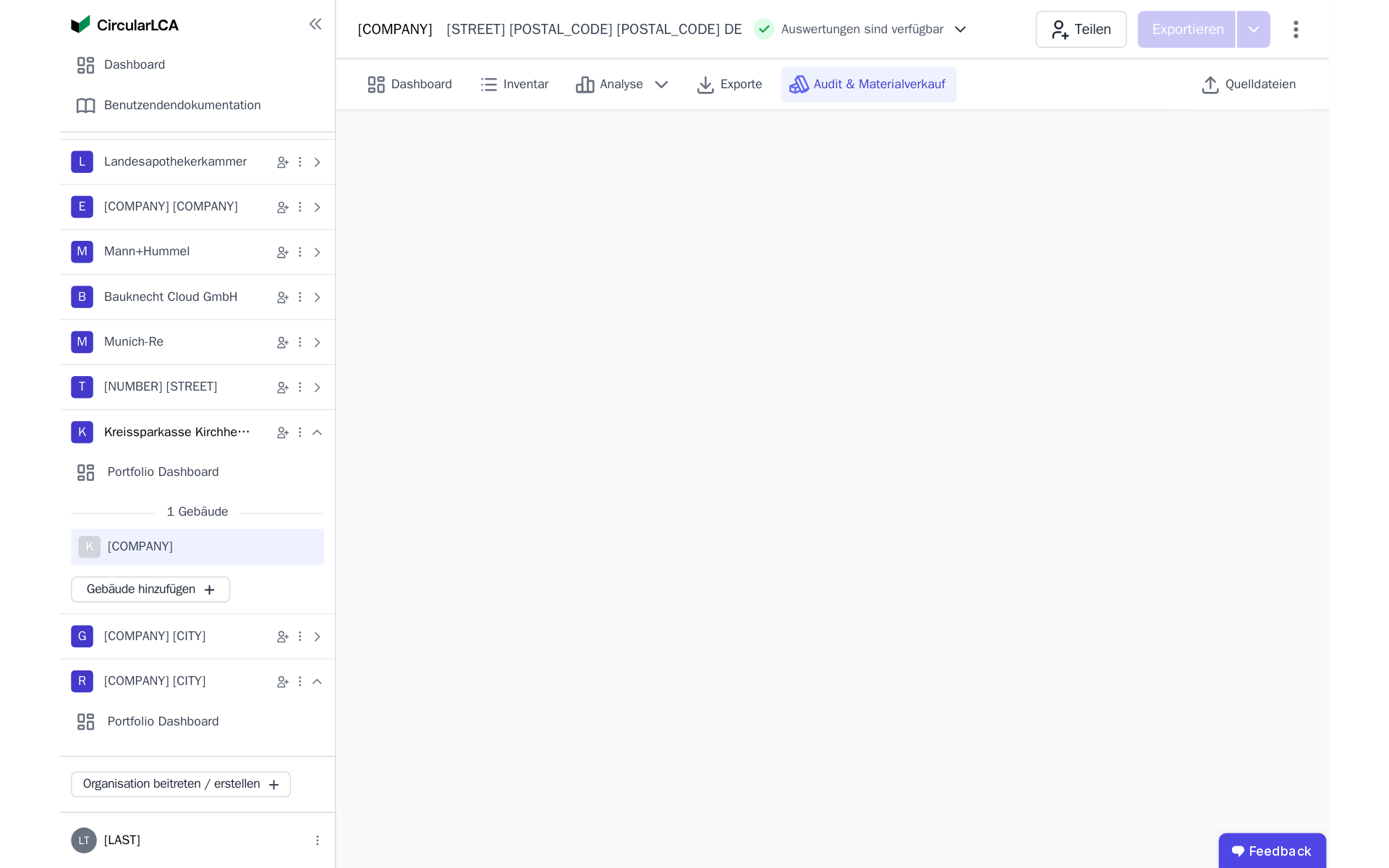 scroll, scrollTop: 182, scrollLeft: 0, axis: vertical 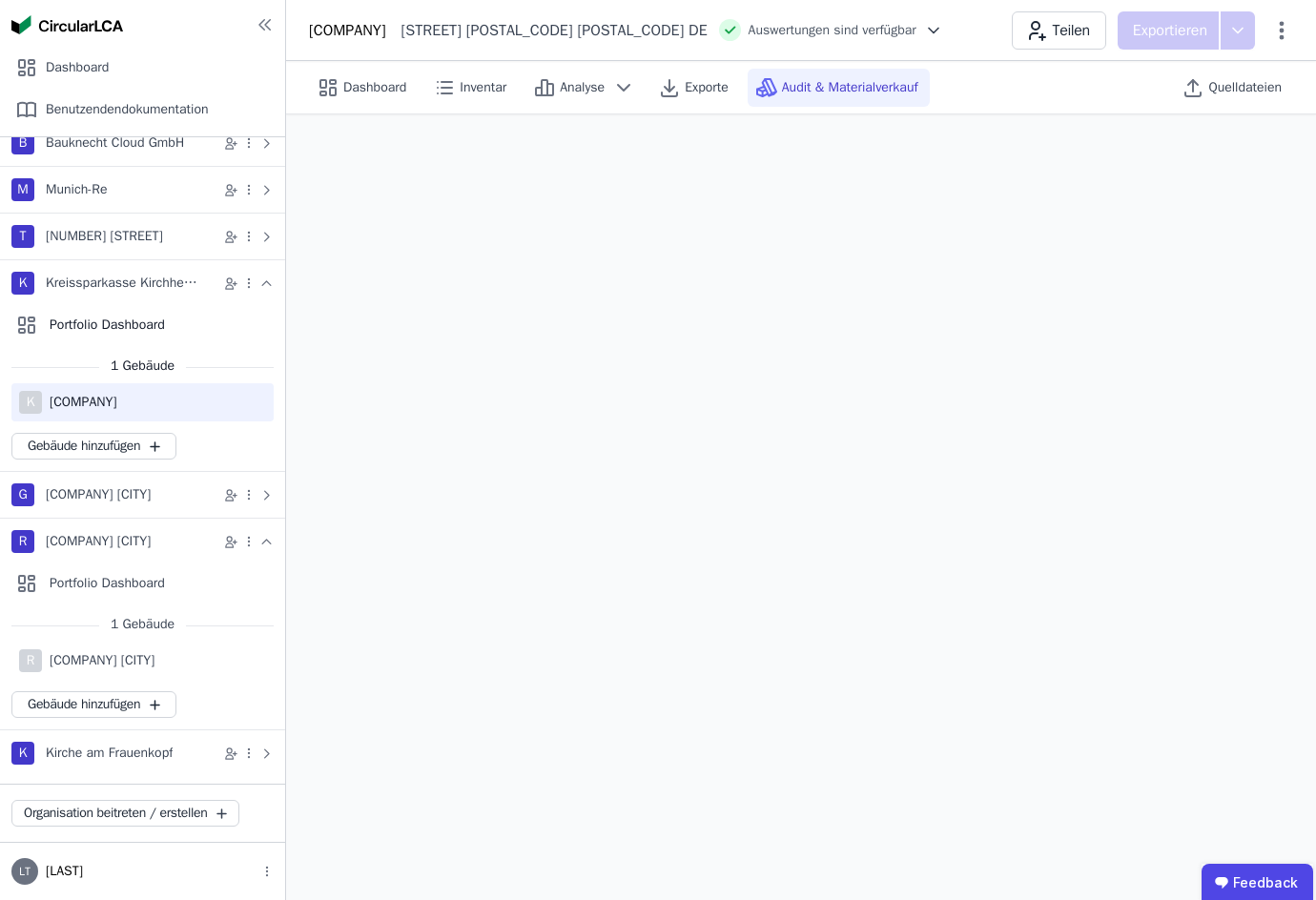 click on "[COMPANY]" at bounding box center (79, 402) 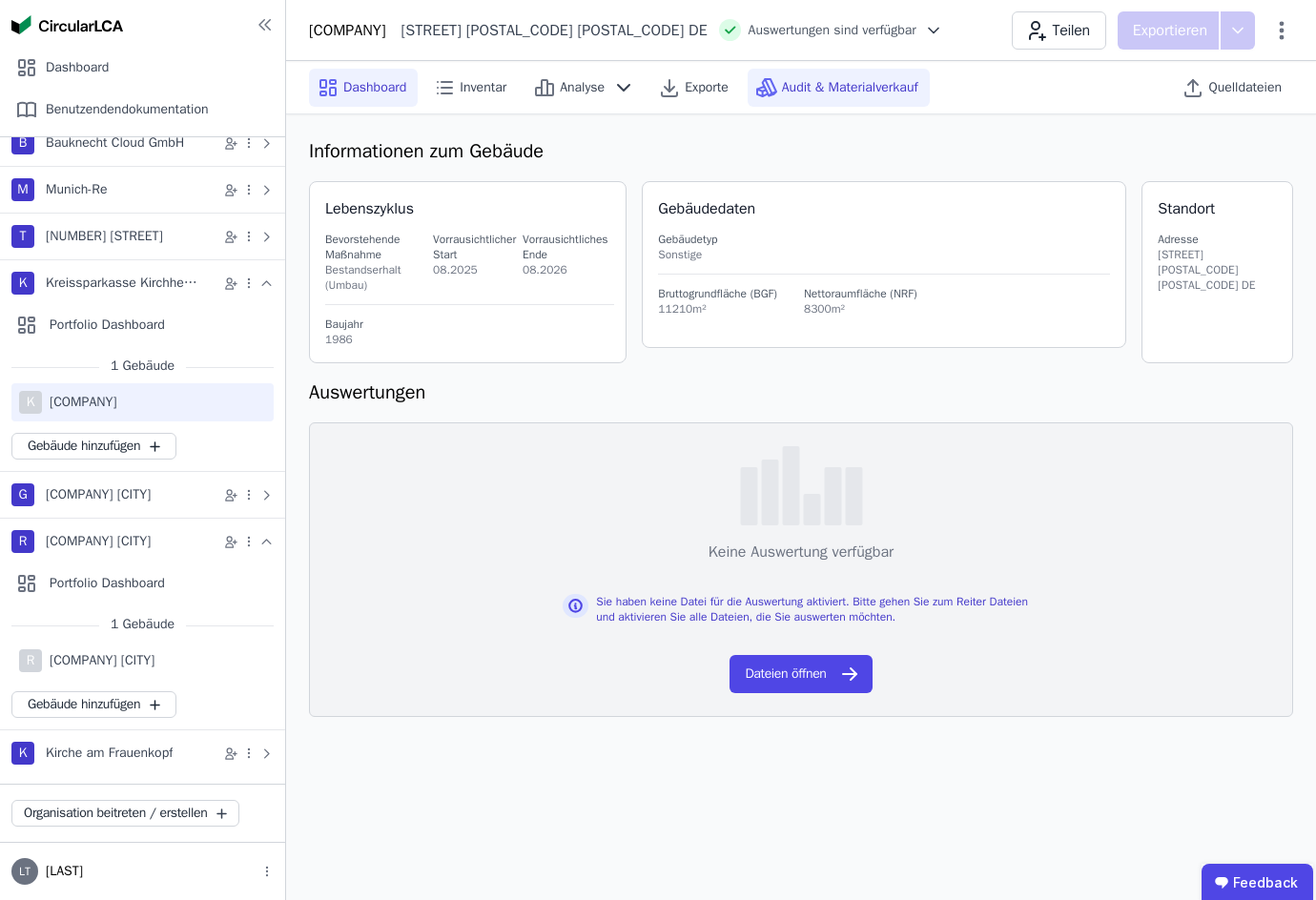 click on "Audit & Materialverkauf" at bounding box center [850, 88] 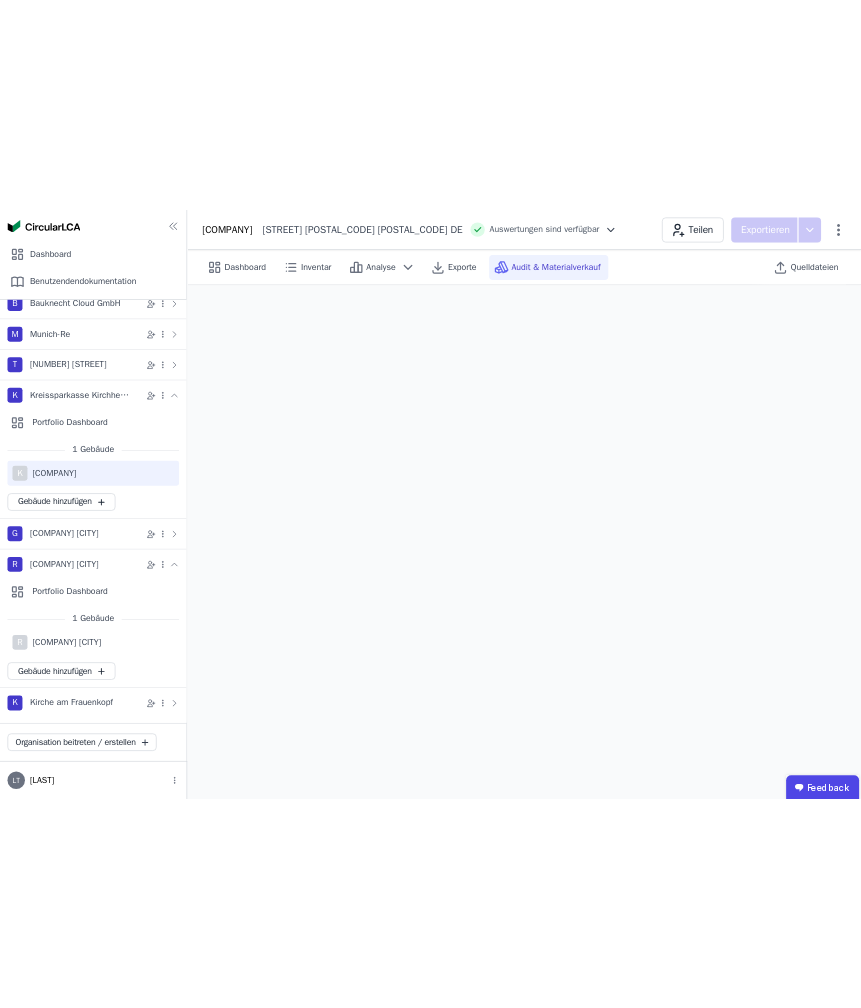 scroll, scrollTop: 0, scrollLeft: 0, axis: both 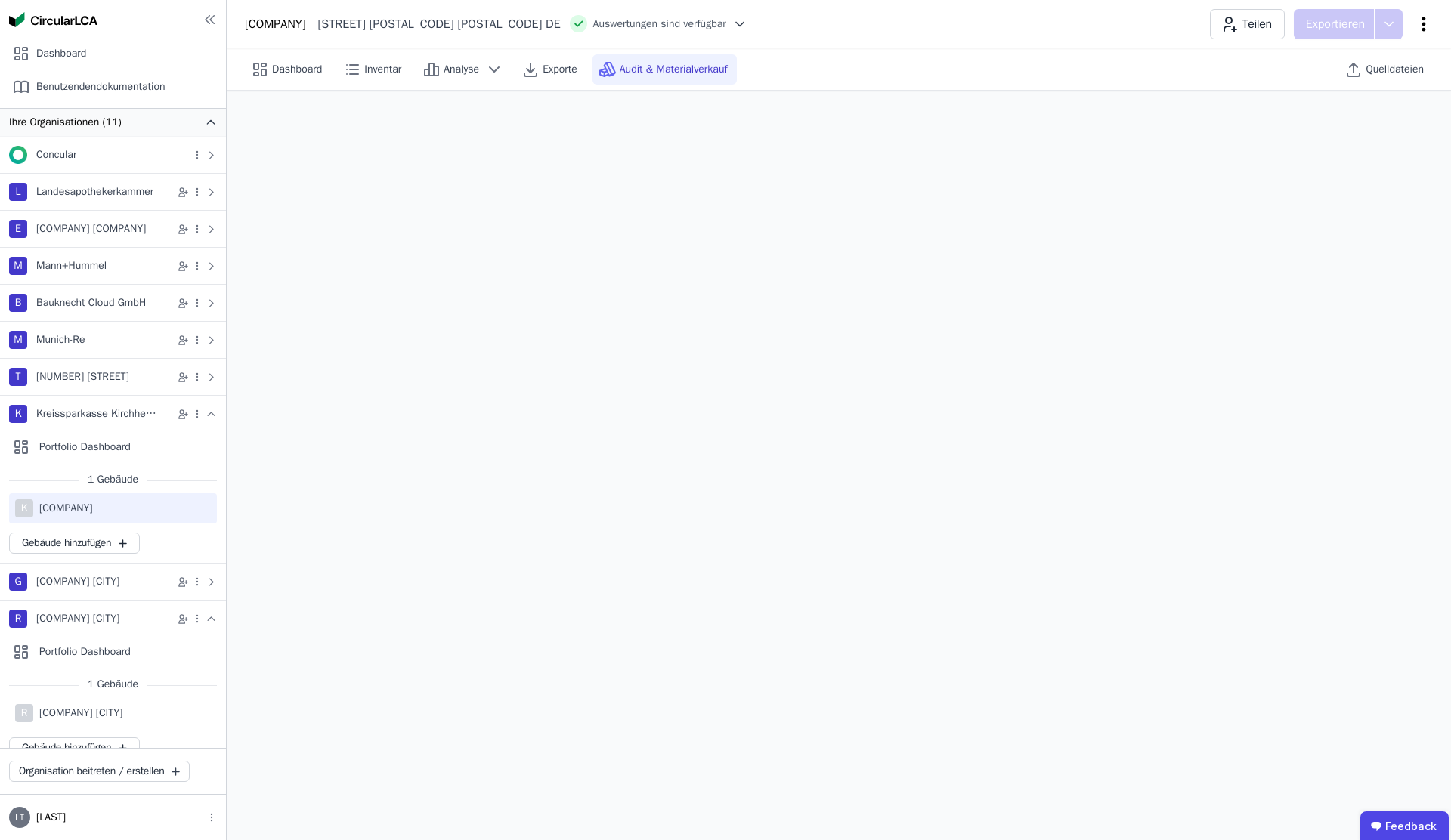 click 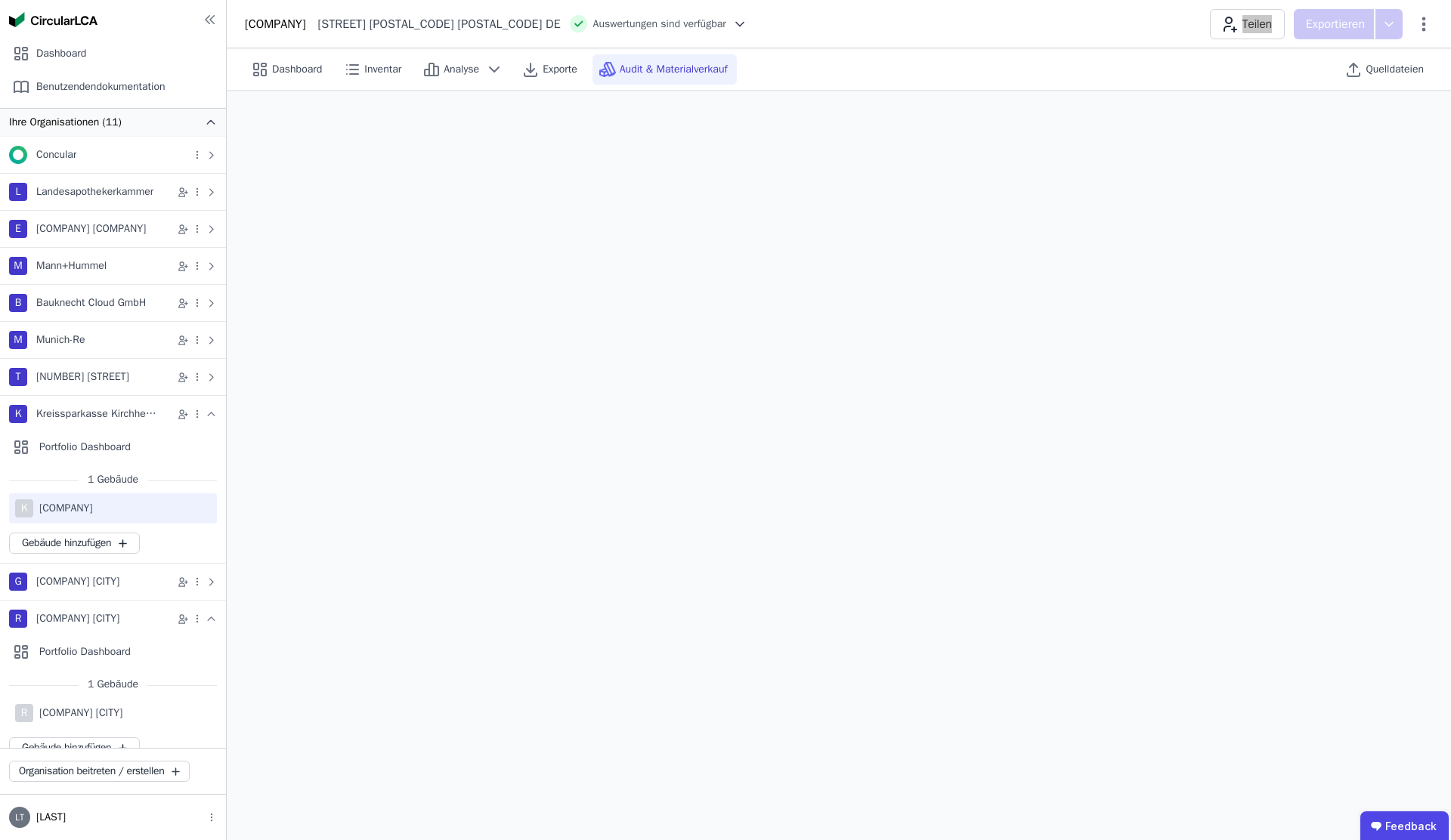click on "[COMPANY] [STREET] [POSTAL_CODE] [POSTAL_CODE] DE Auswertungen sind verfügbar Teilen Exportieren" at bounding box center (839, 24) 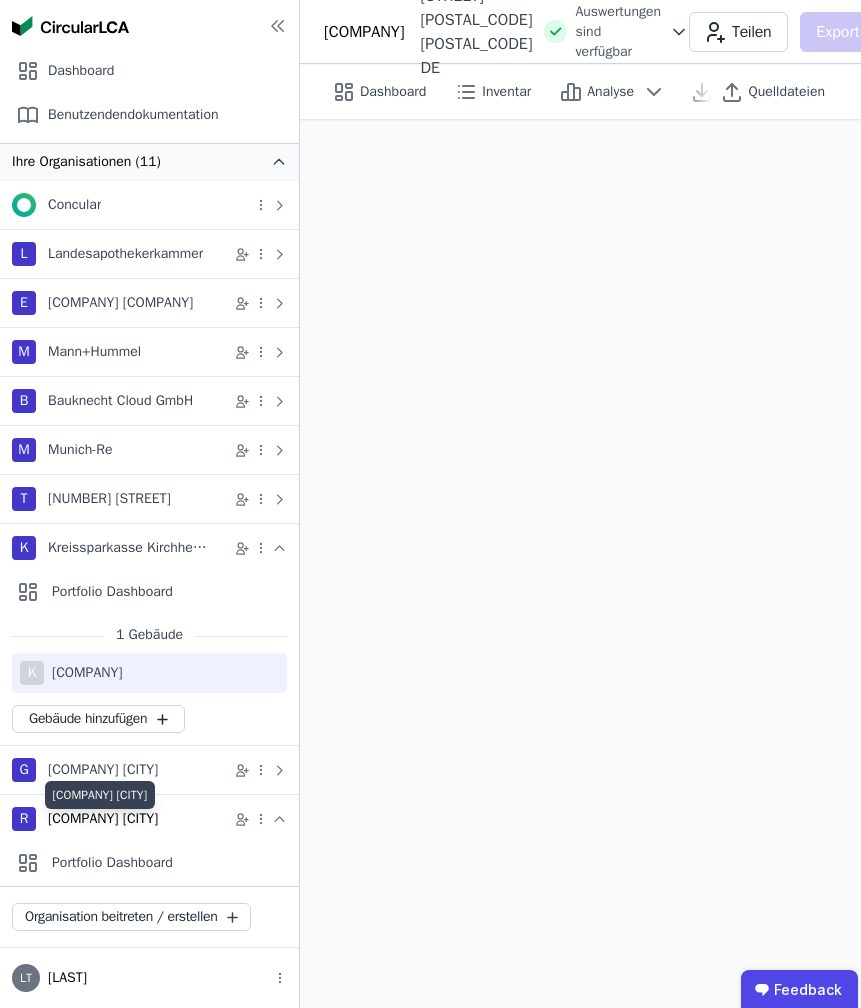 click on "[COMPANY] [CITY]" at bounding box center [103, 819] 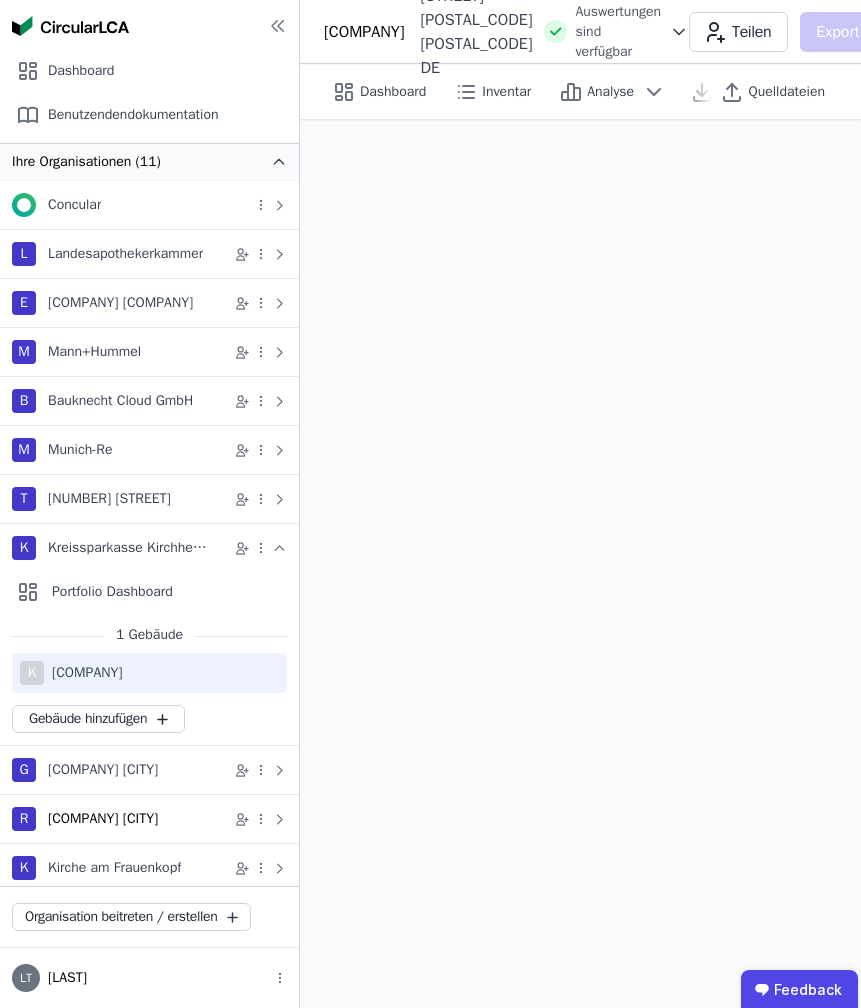 click on "[COMPANY] [CITY]" at bounding box center (103, 819) 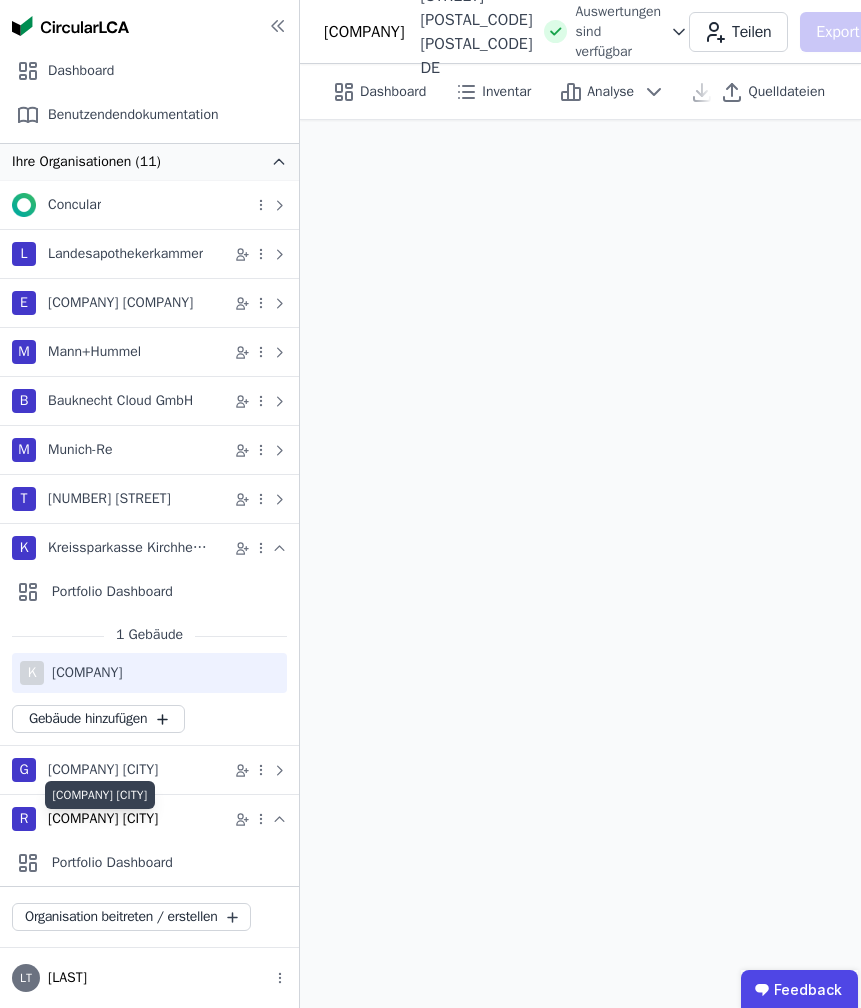 click on "[COMPANY] [CITY]" at bounding box center [103, 819] 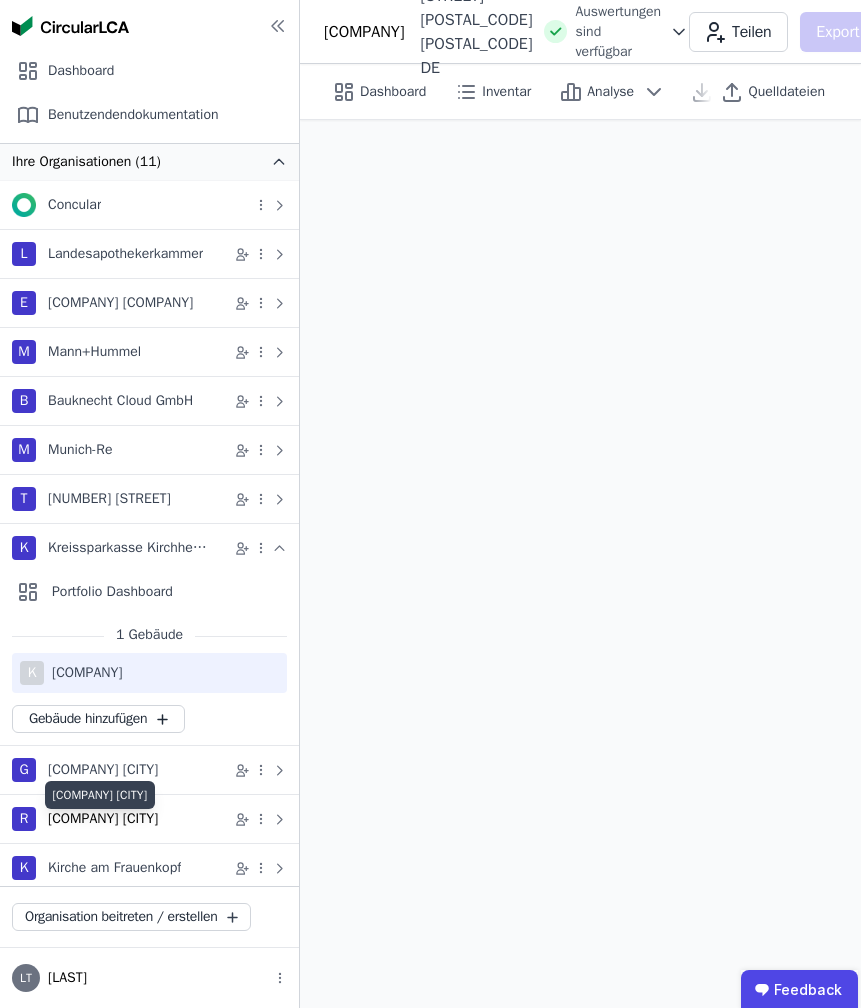 scroll, scrollTop: 14, scrollLeft: 0, axis: vertical 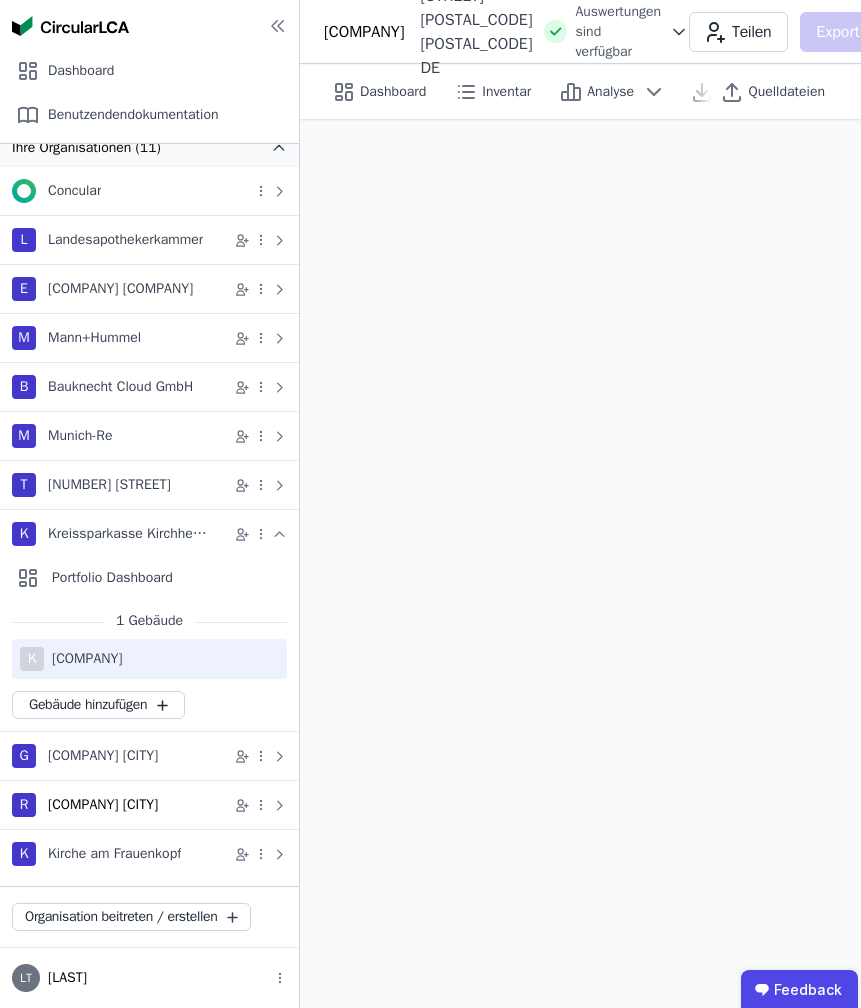 click on "[COMPANY] [CITY]" at bounding box center (103, 805) 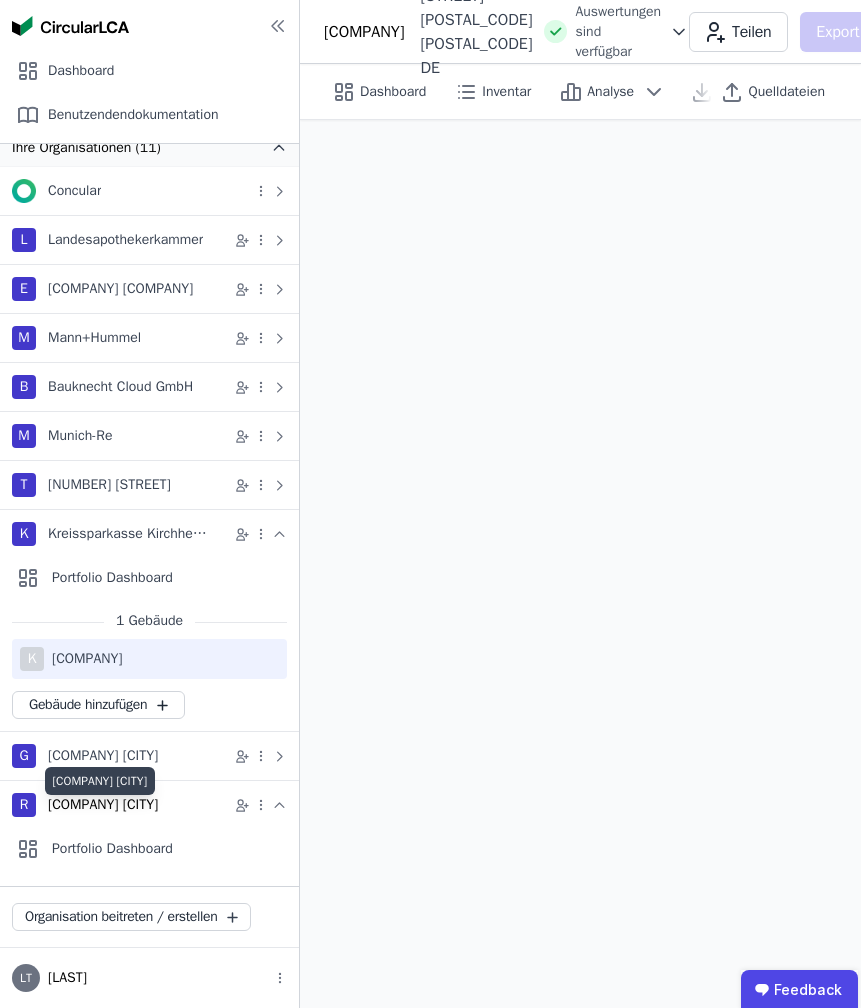scroll, scrollTop: 163, scrollLeft: 0, axis: vertical 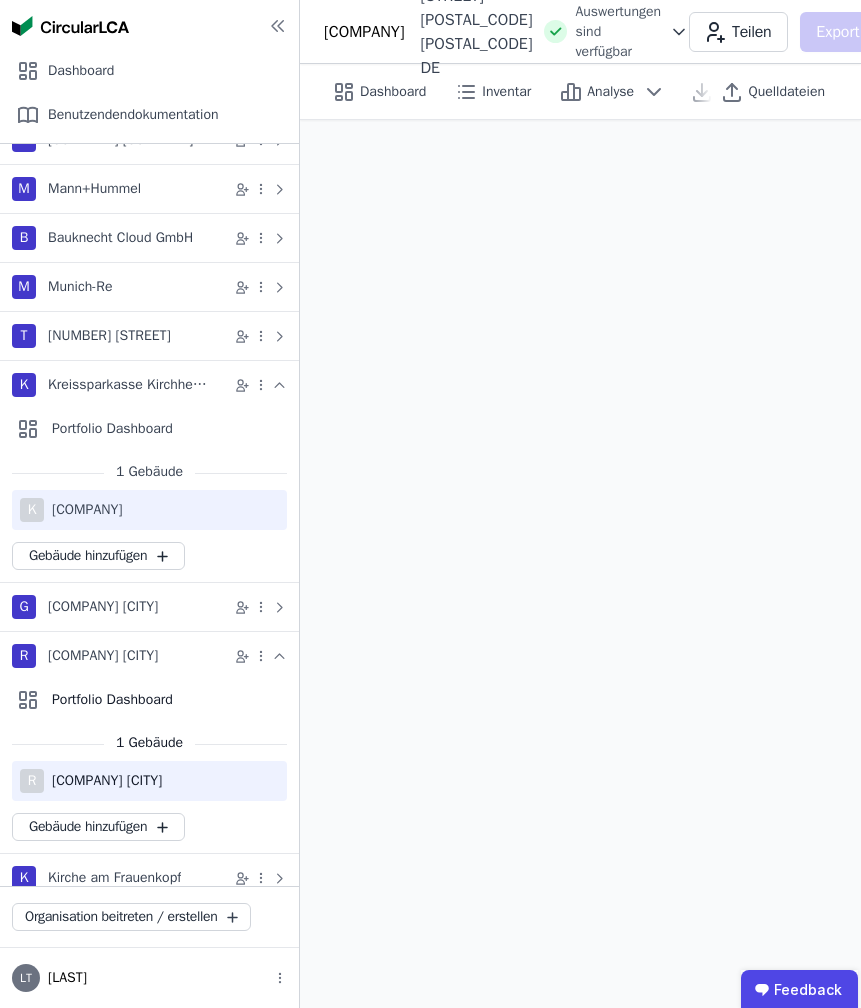 click on "[COMPANY] [CITY]" at bounding box center [103, 781] 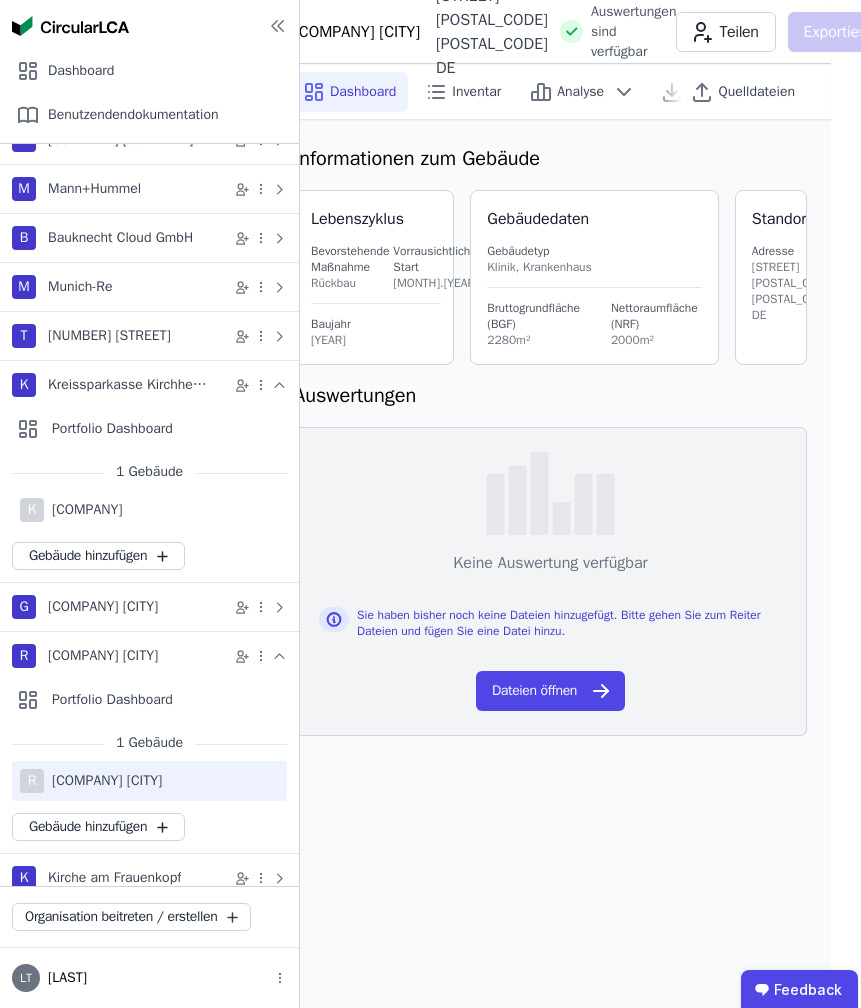 scroll, scrollTop: 0, scrollLeft: 0, axis: both 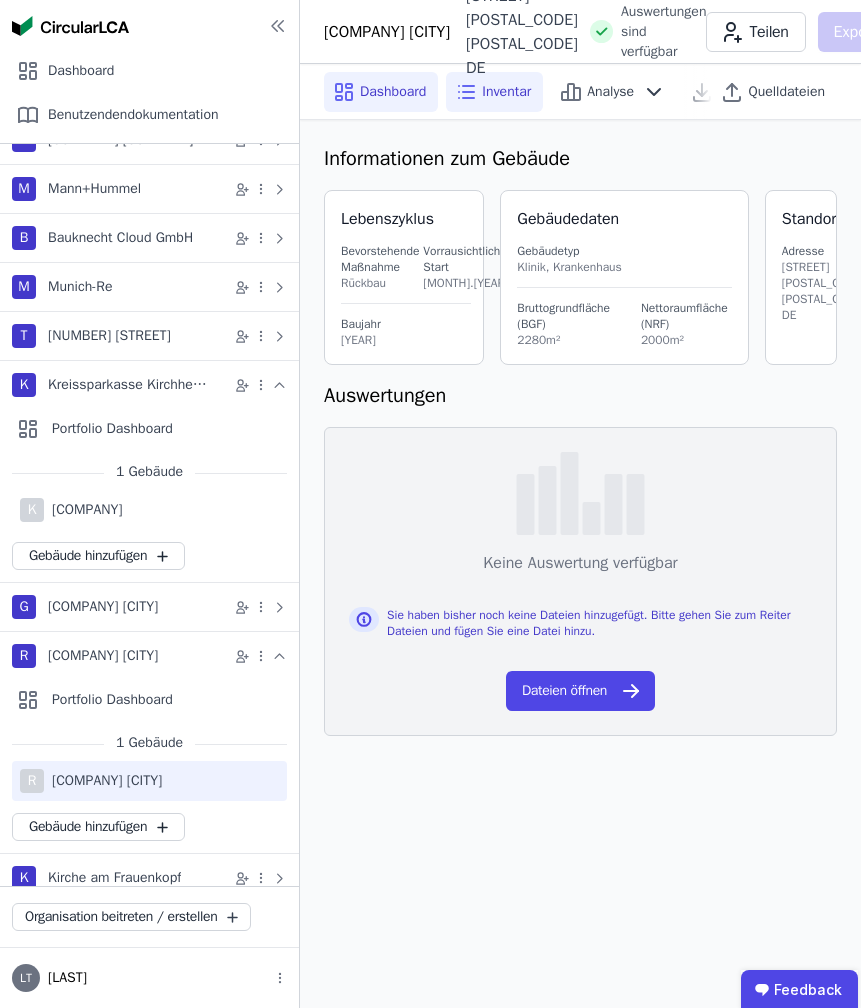 click on "Inventar" at bounding box center (506, 92) 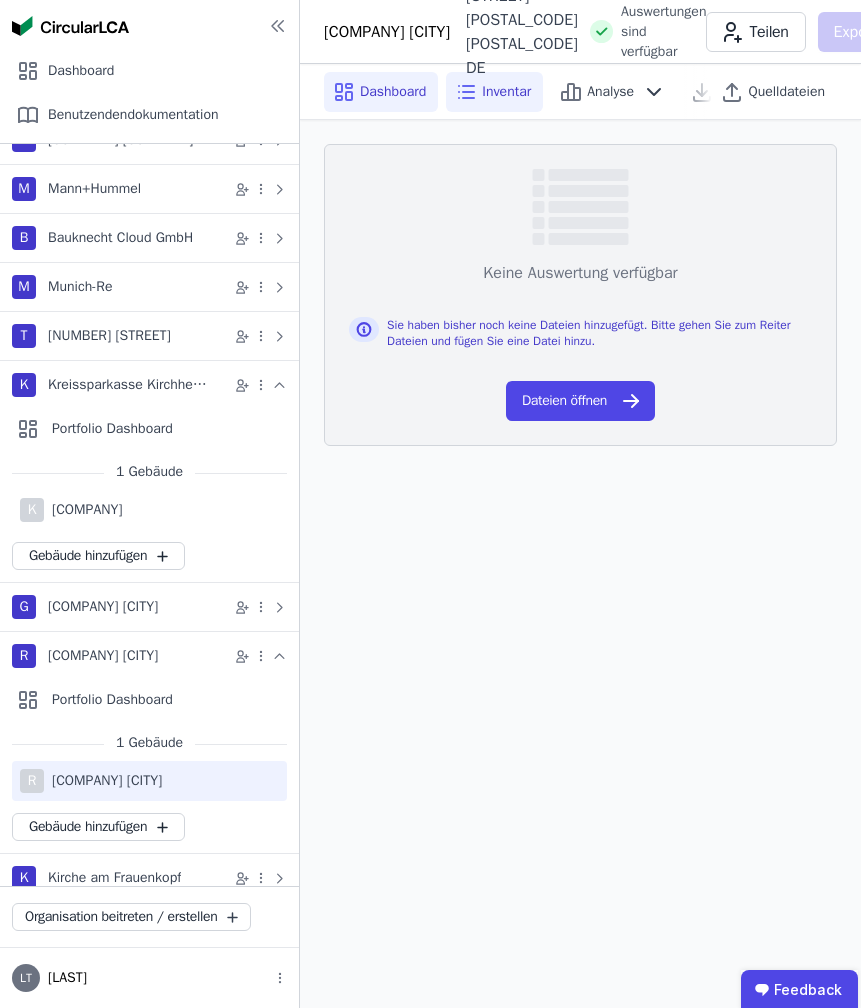 click on "Dashboard" at bounding box center (393, 92) 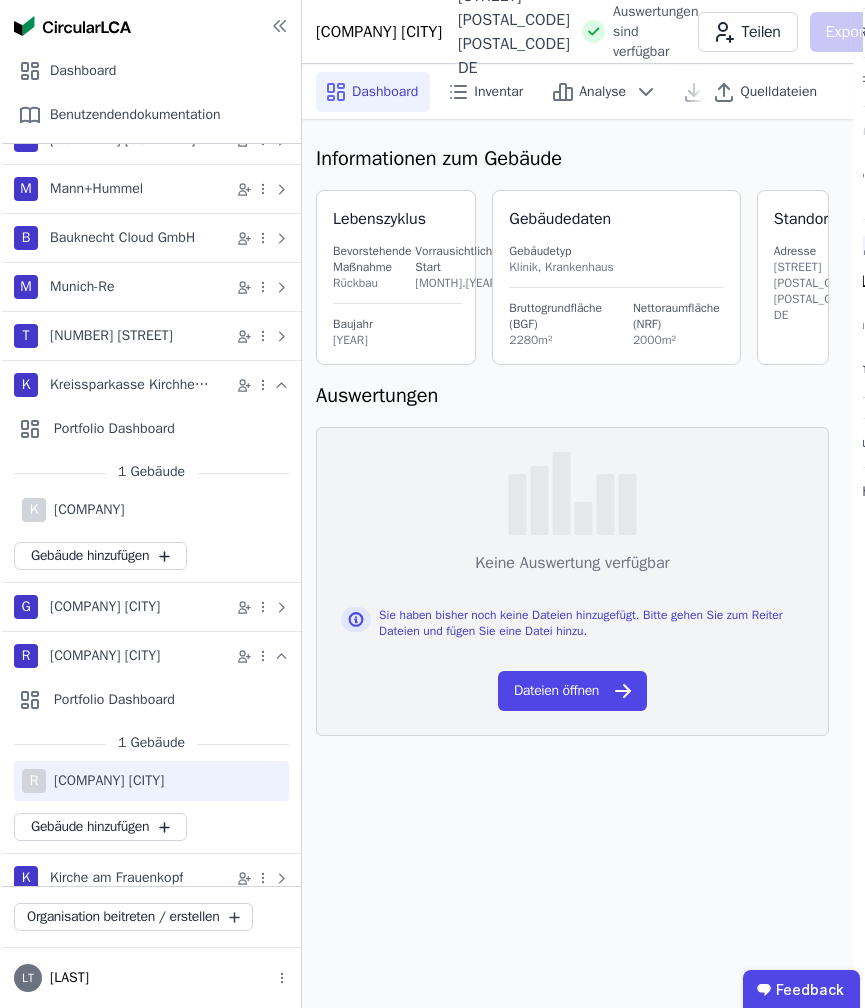 scroll, scrollTop: 0, scrollLeft: 0, axis: both 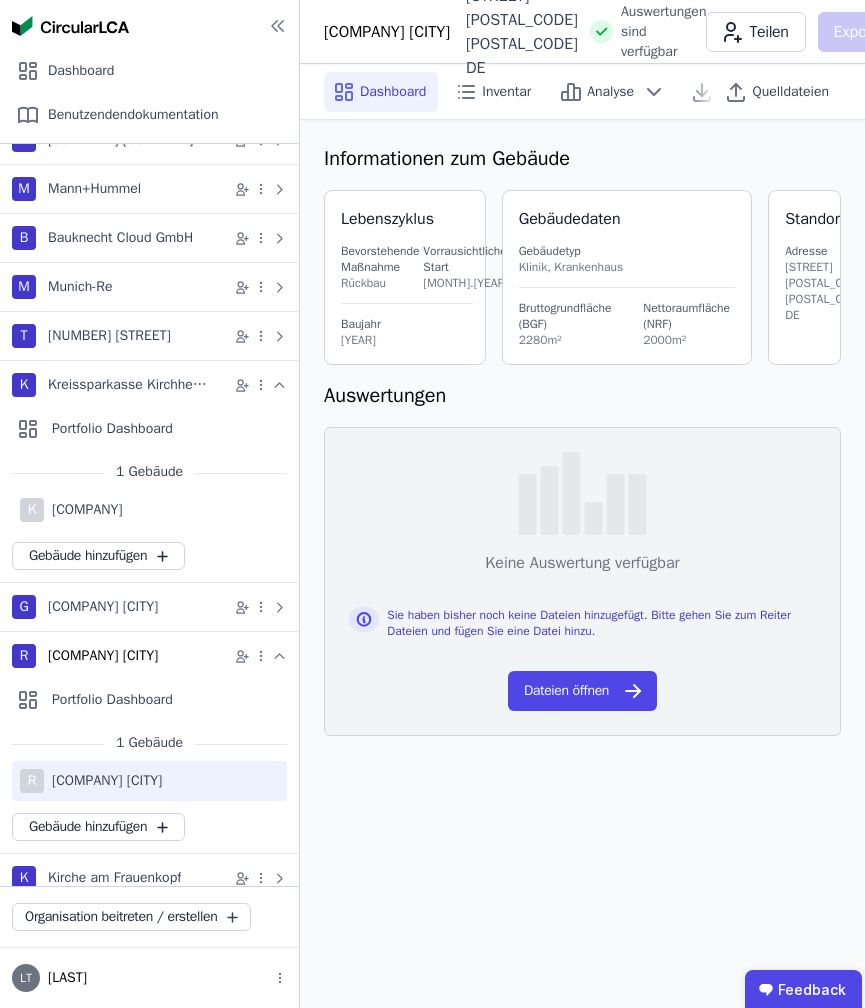 click on "[COMPANY] [CITY]" at bounding box center [103, 656] 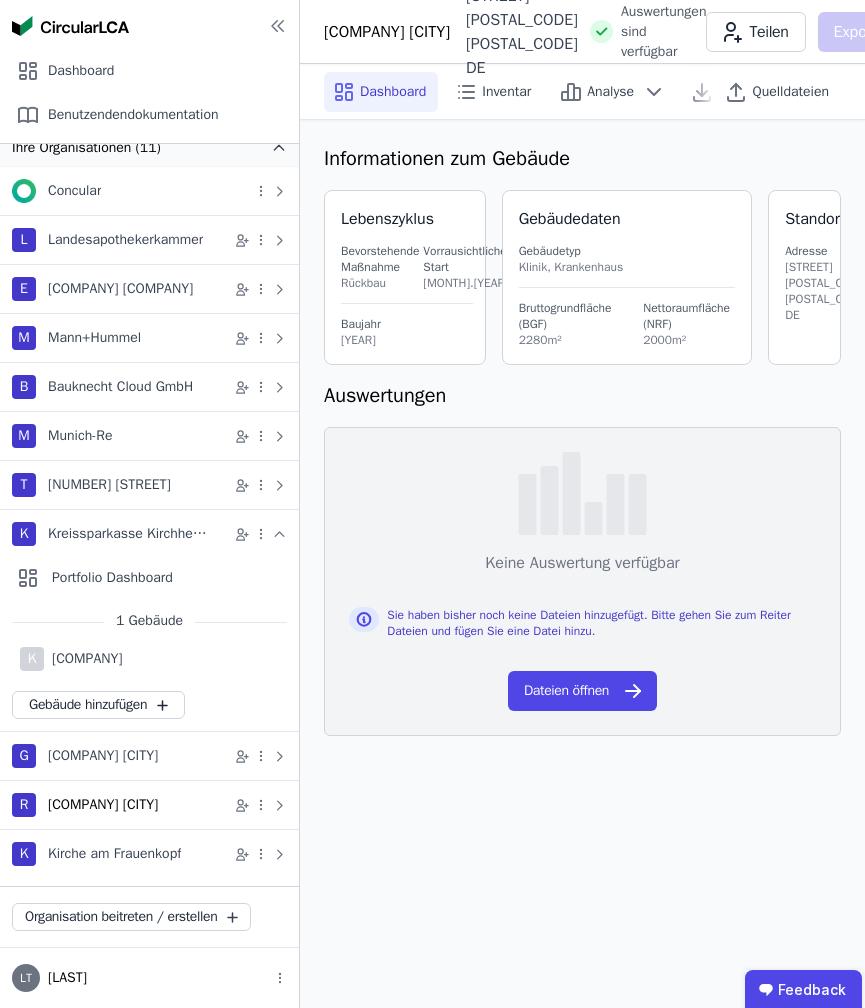 scroll, scrollTop: 14, scrollLeft: 0, axis: vertical 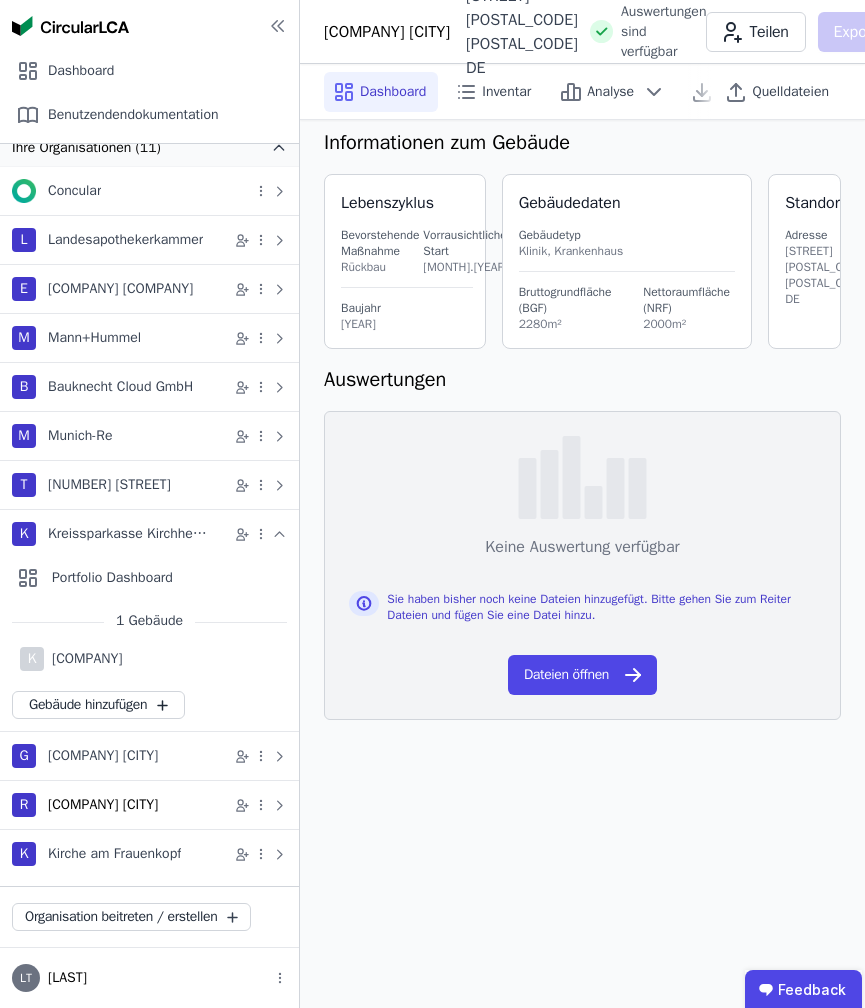 click on "[COMPANY] [CITY]" at bounding box center [103, 805] 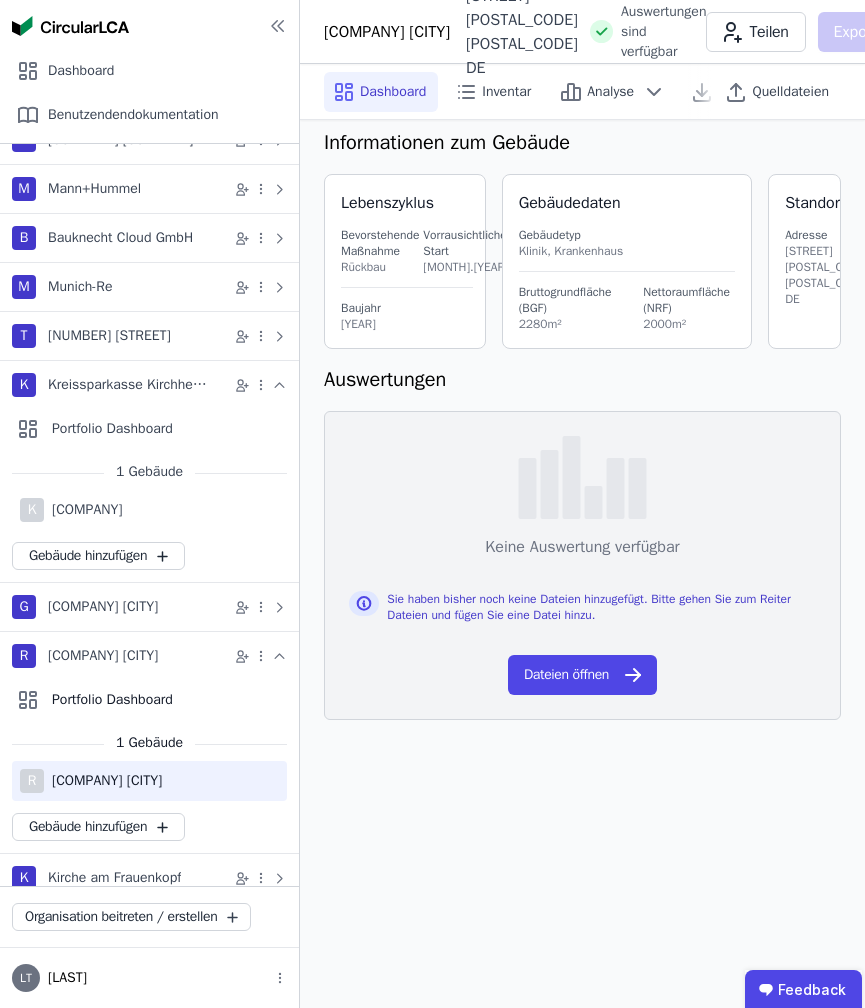 click on "[COMPANY] [CITY]" at bounding box center [103, 781] 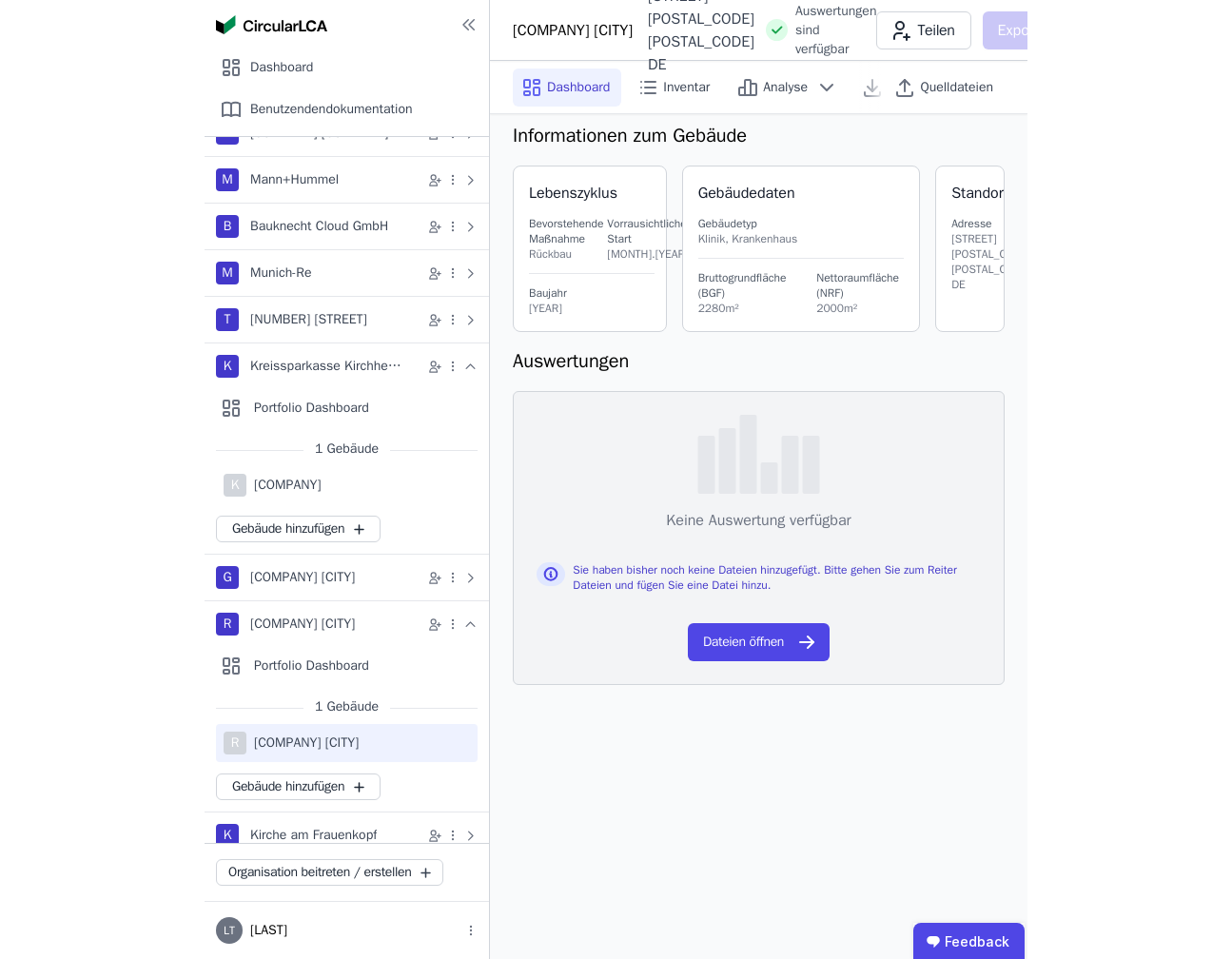 scroll, scrollTop: 0, scrollLeft: 0, axis: both 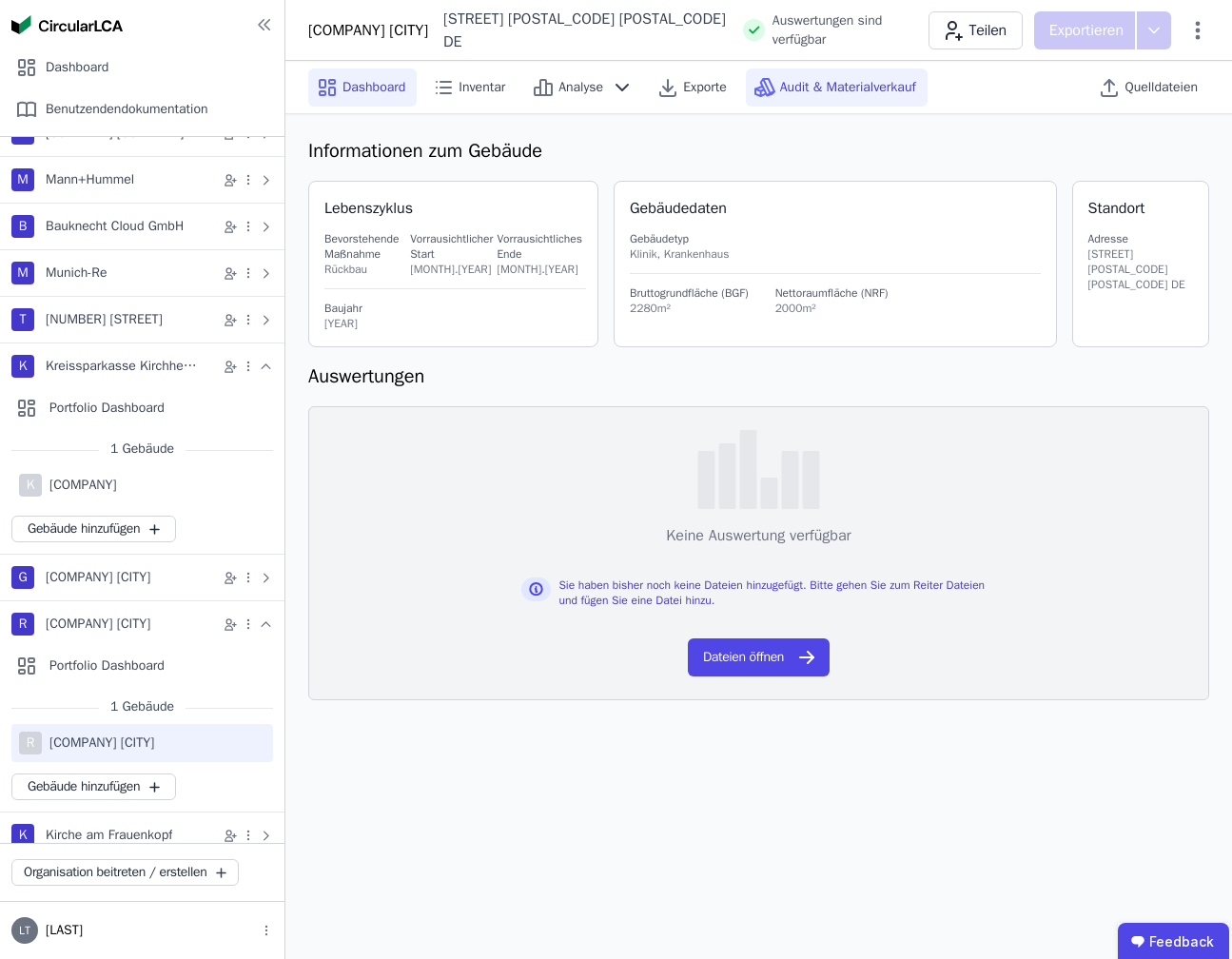 click on "Audit & Materialverkauf" at bounding box center (848, 88) 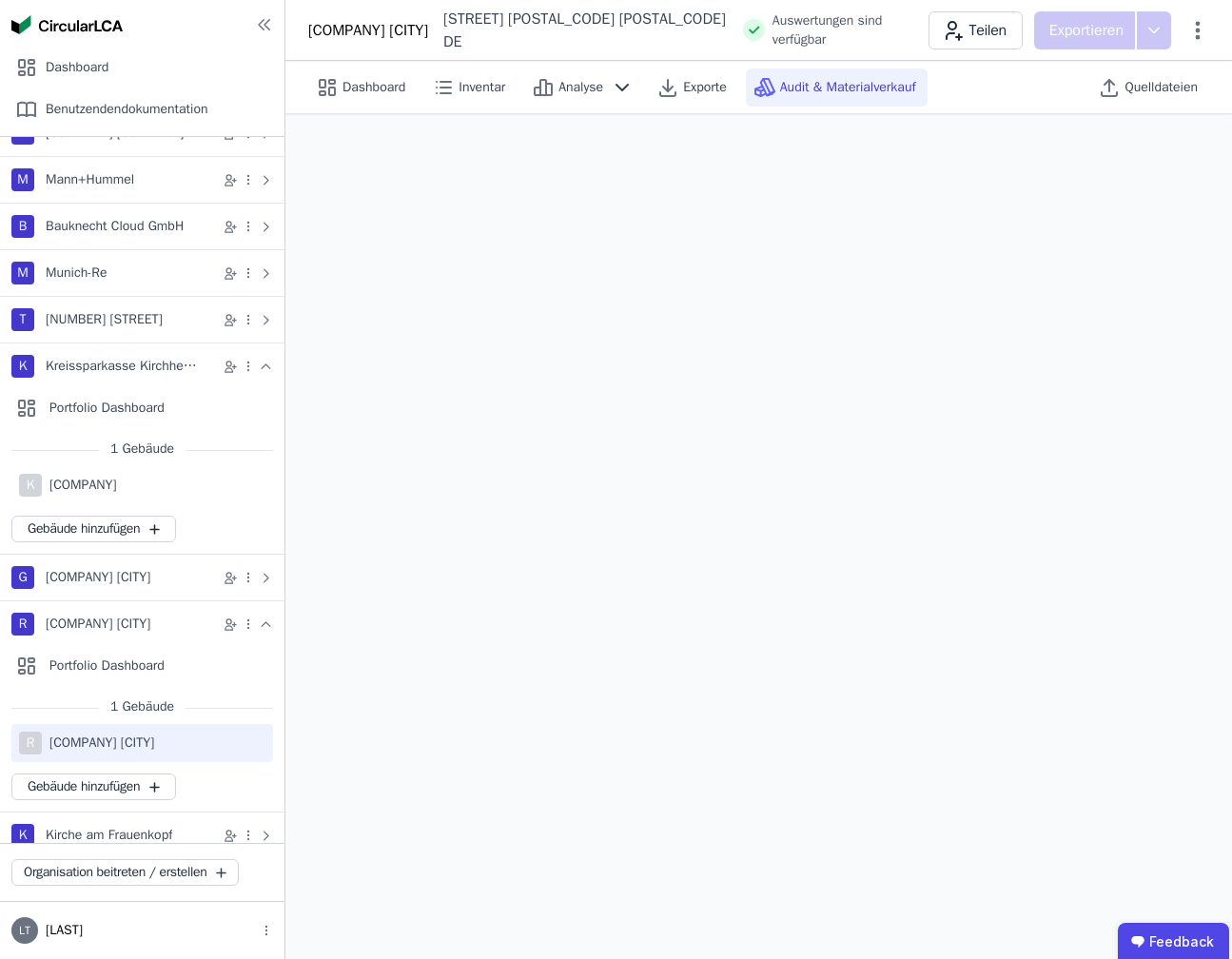 click on "Audit & Materialverkauf" at bounding box center [848, 88] 